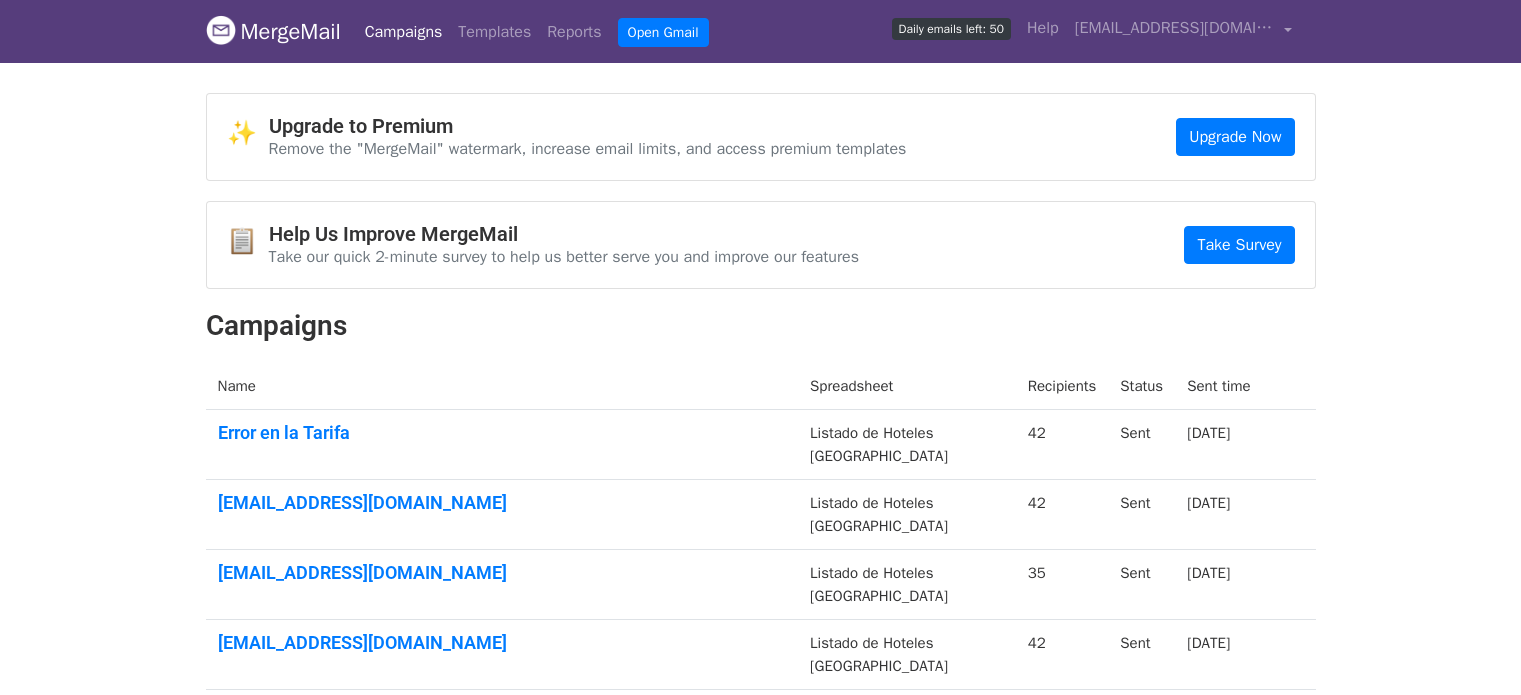 scroll, scrollTop: 0, scrollLeft: 0, axis: both 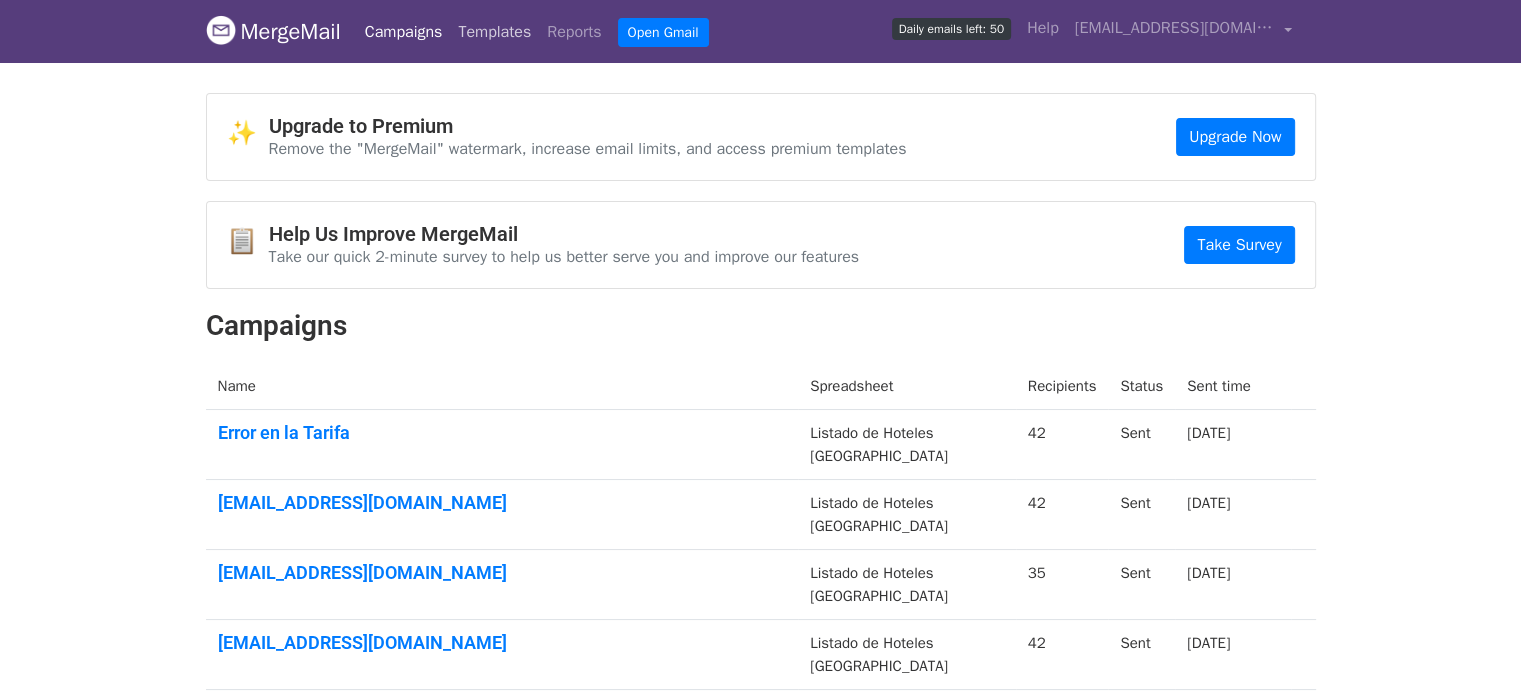 click on "Templates" at bounding box center [494, 32] 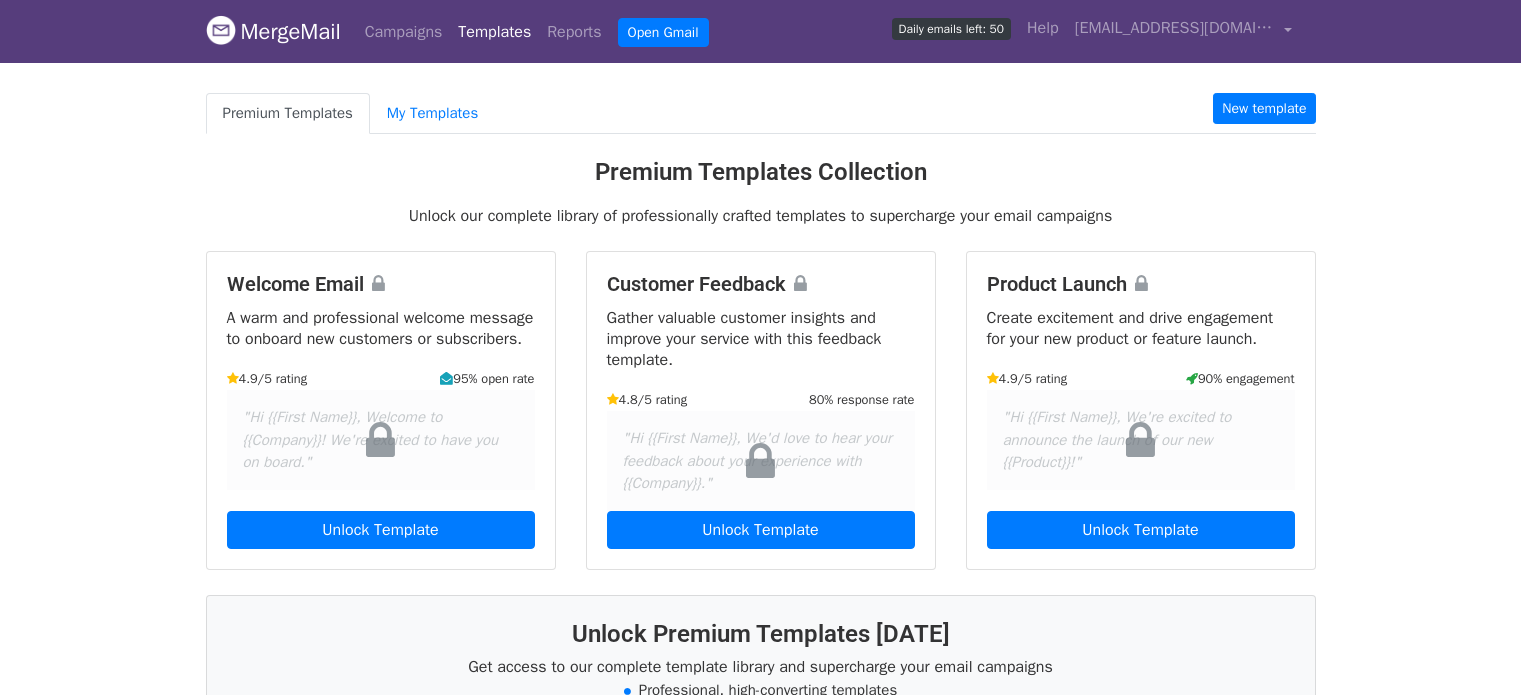scroll, scrollTop: 0, scrollLeft: 0, axis: both 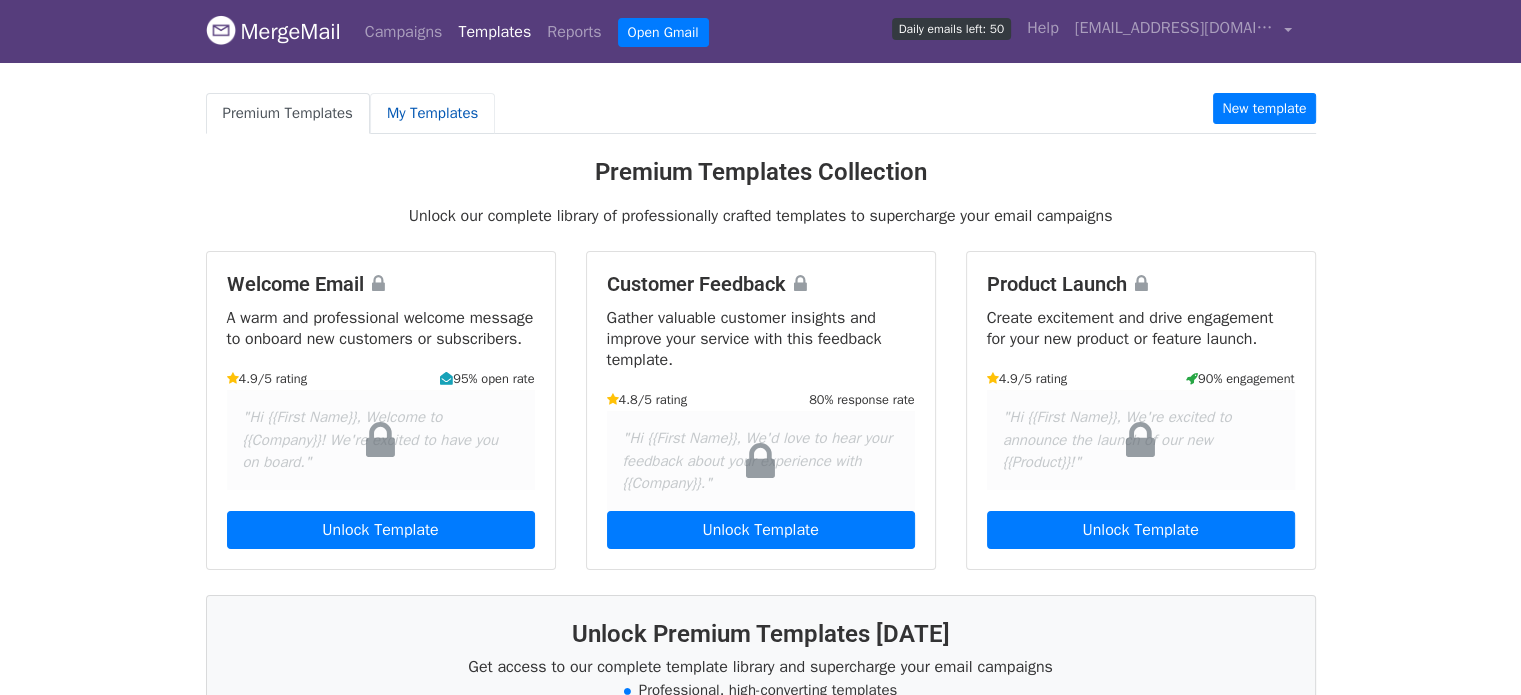 click on "My Templates" at bounding box center (432, 113) 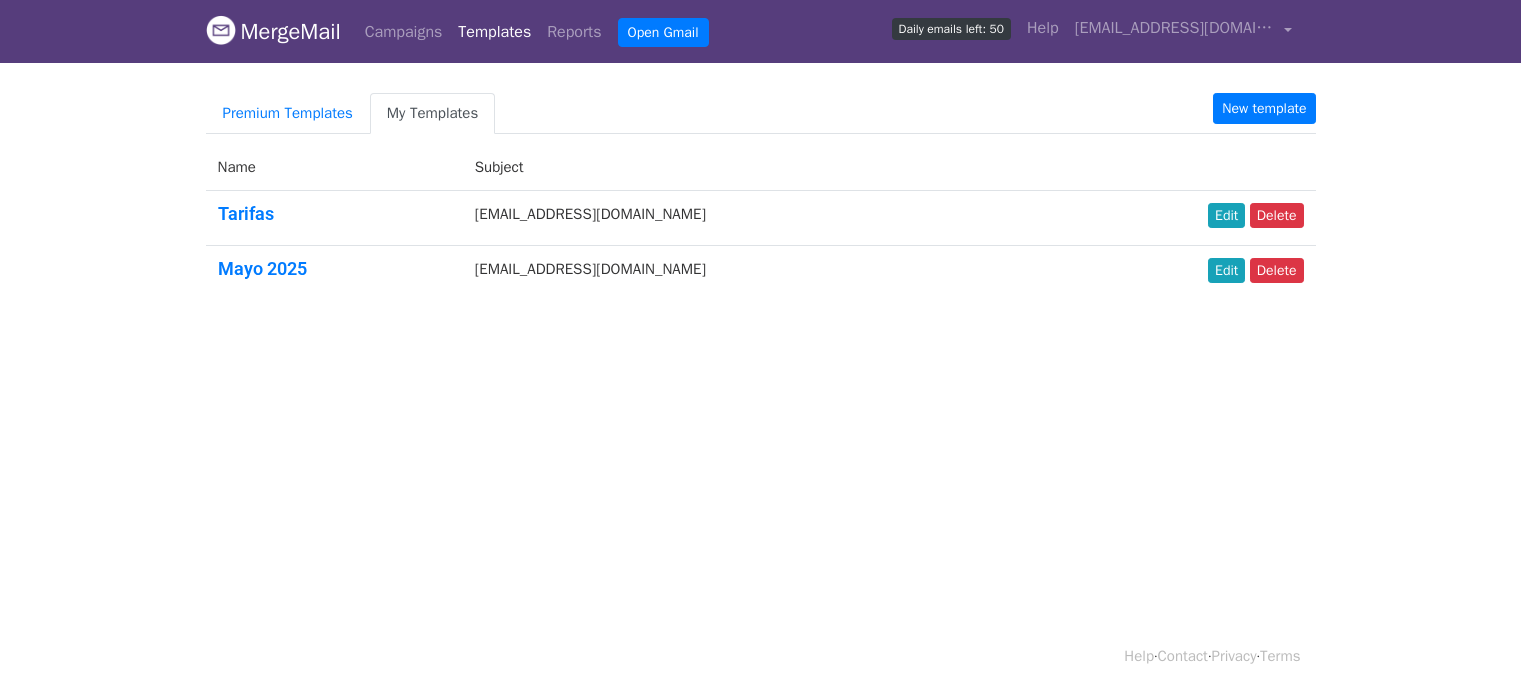 scroll, scrollTop: 0, scrollLeft: 0, axis: both 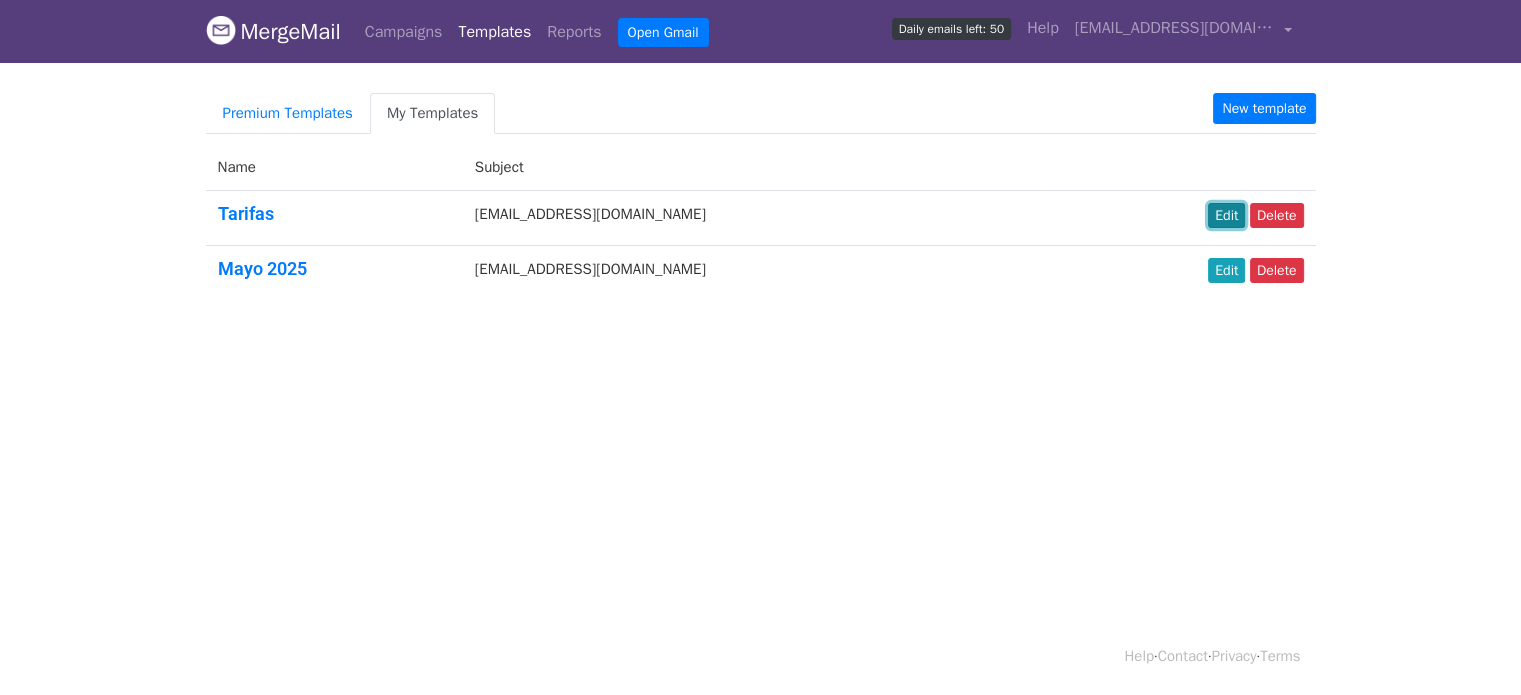 click on "Edit" at bounding box center [1226, 215] 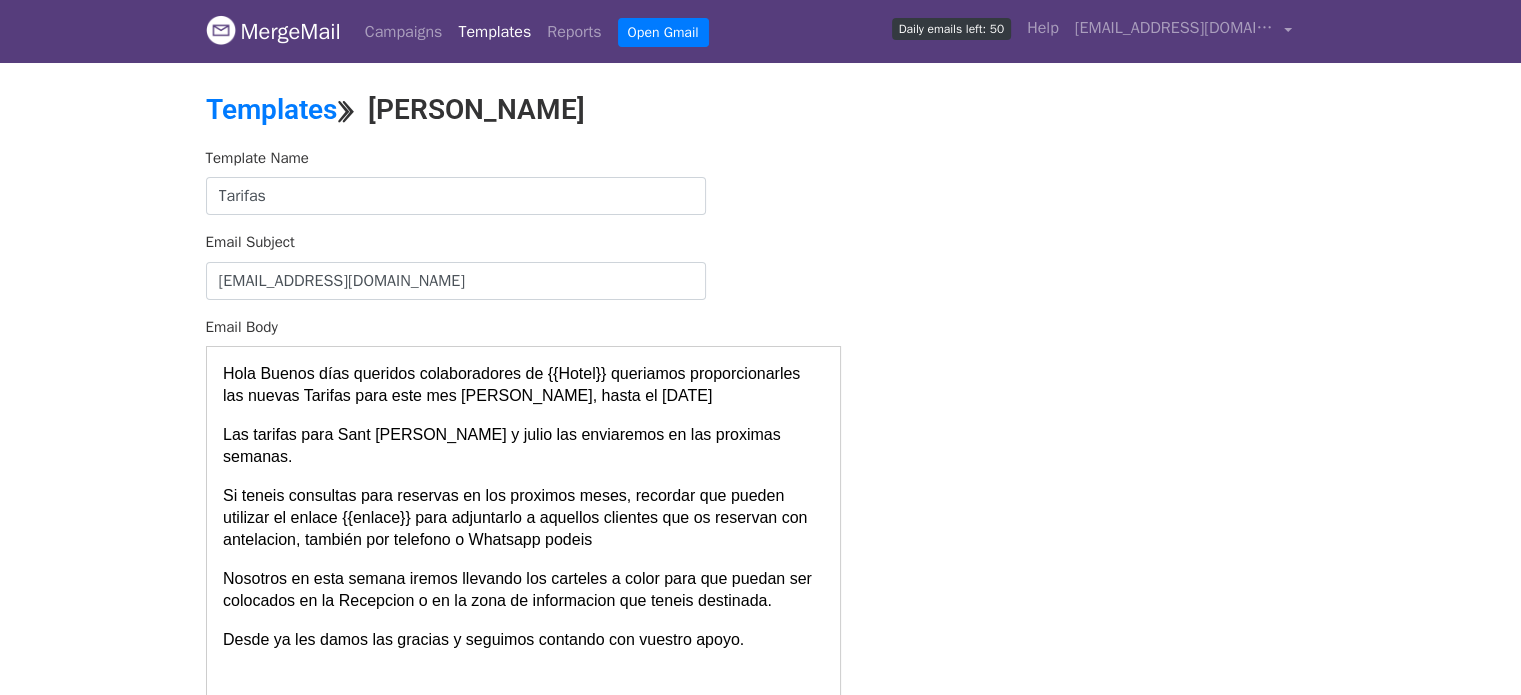 scroll, scrollTop: 0, scrollLeft: 0, axis: both 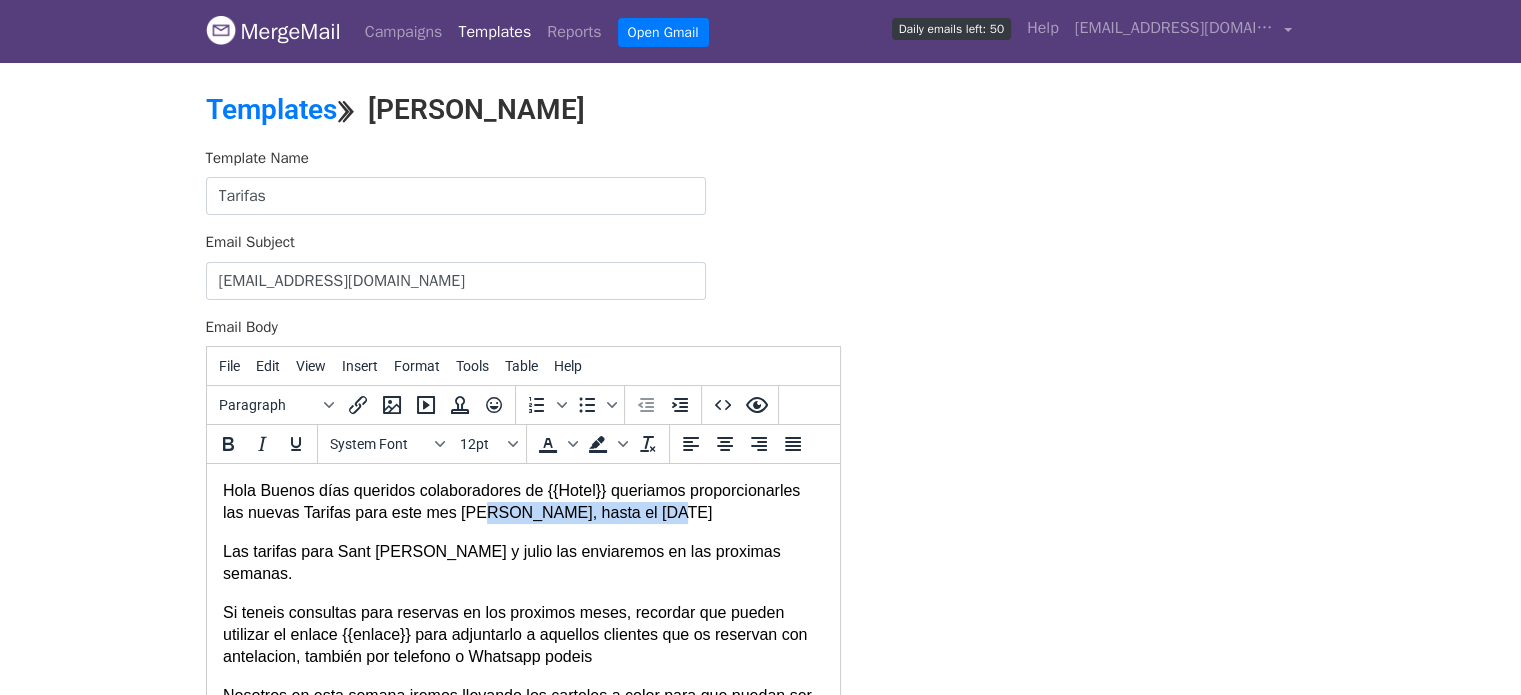 drag, startPoint x: 472, startPoint y: 515, endPoint x: 731, endPoint y: 518, distance: 259.01736 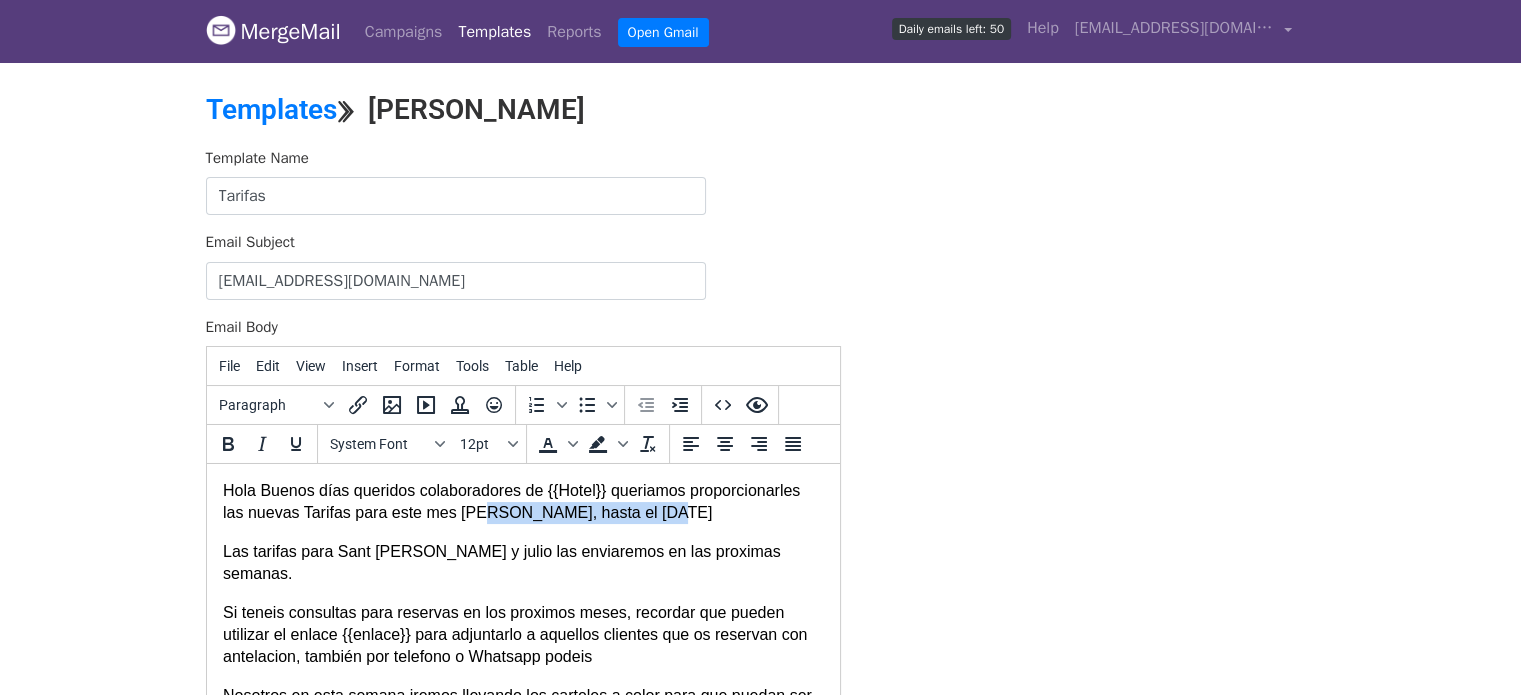type 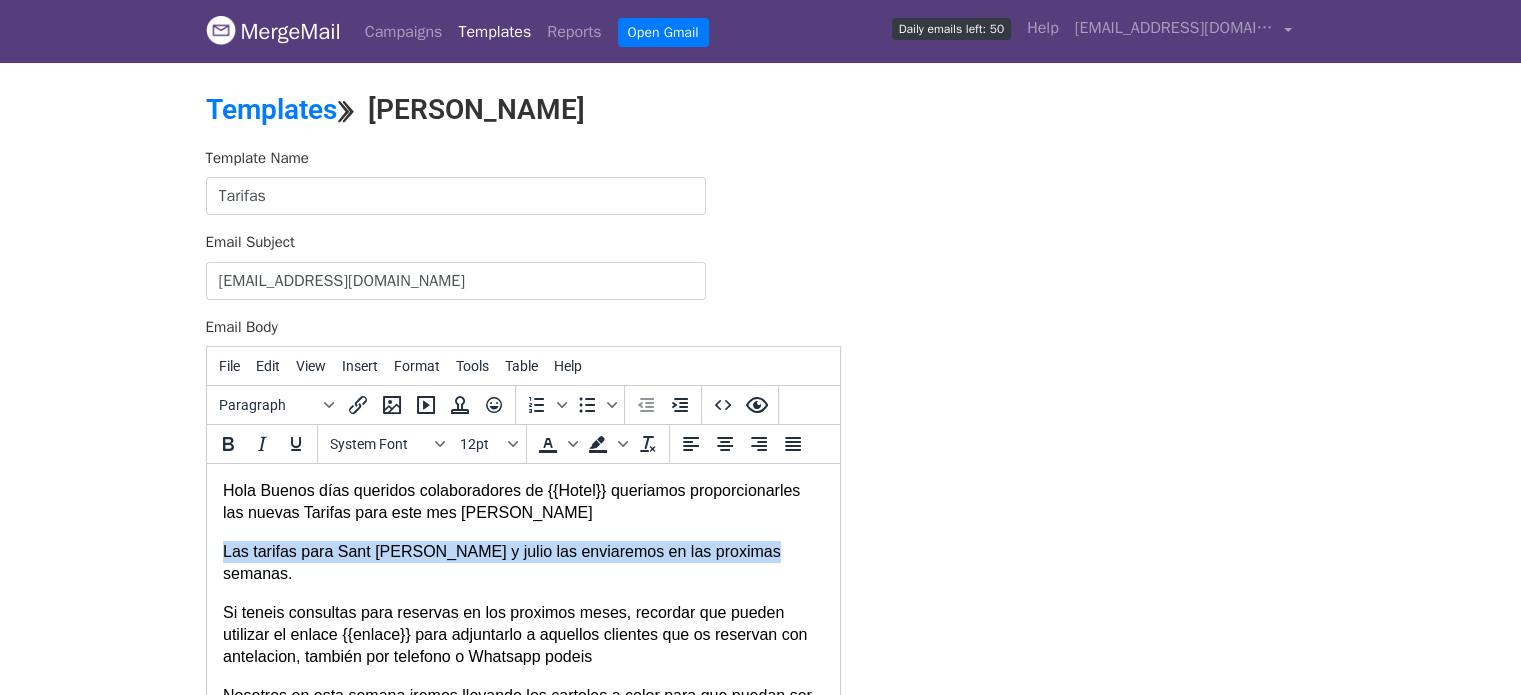 drag, startPoint x: 224, startPoint y: 549, endPoint x: 760, endPoint y: 552, distance: 536.0084 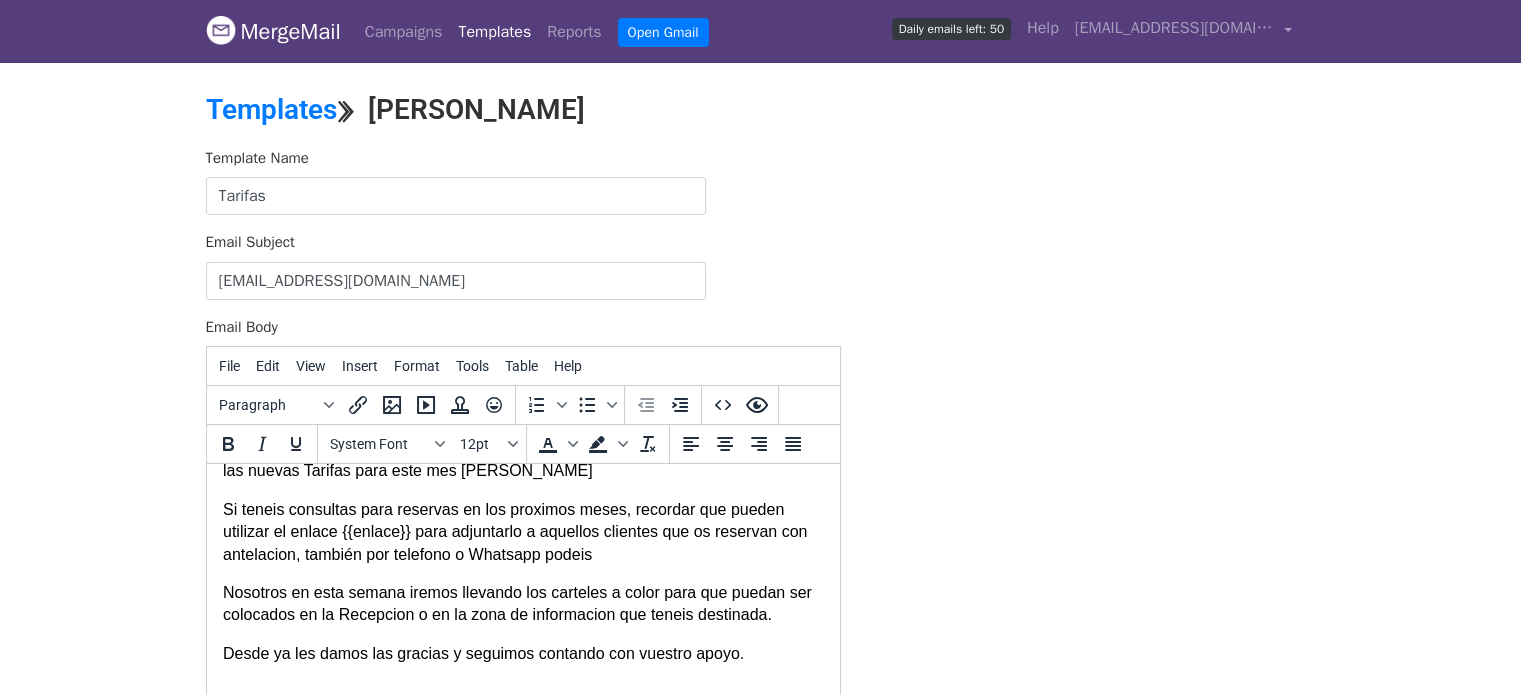 scroll, scrollTop: 83, scrollLeft: 0, axis: vertical 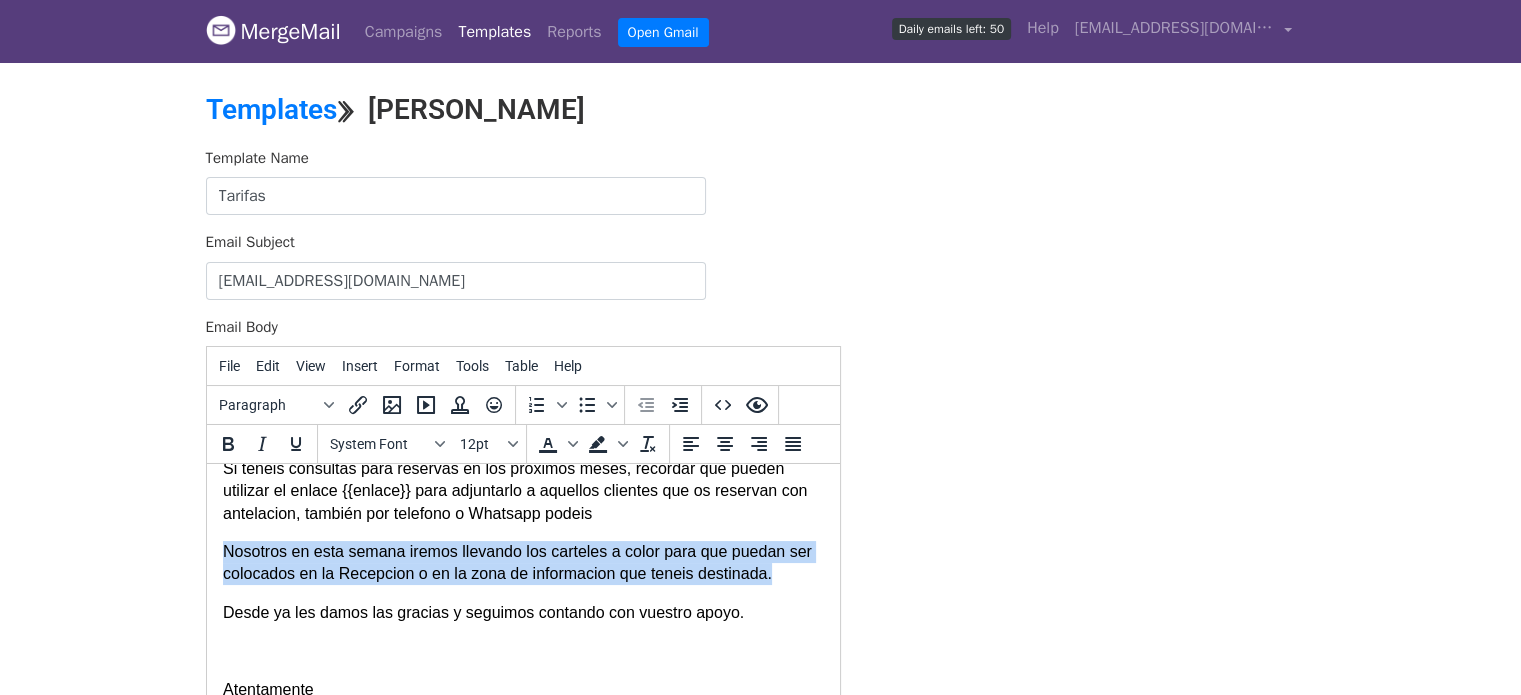 drag, startPoint x: 223, startPoint y: 550, endPoint x: 824, endPoint y: 576, distance: 601.56213 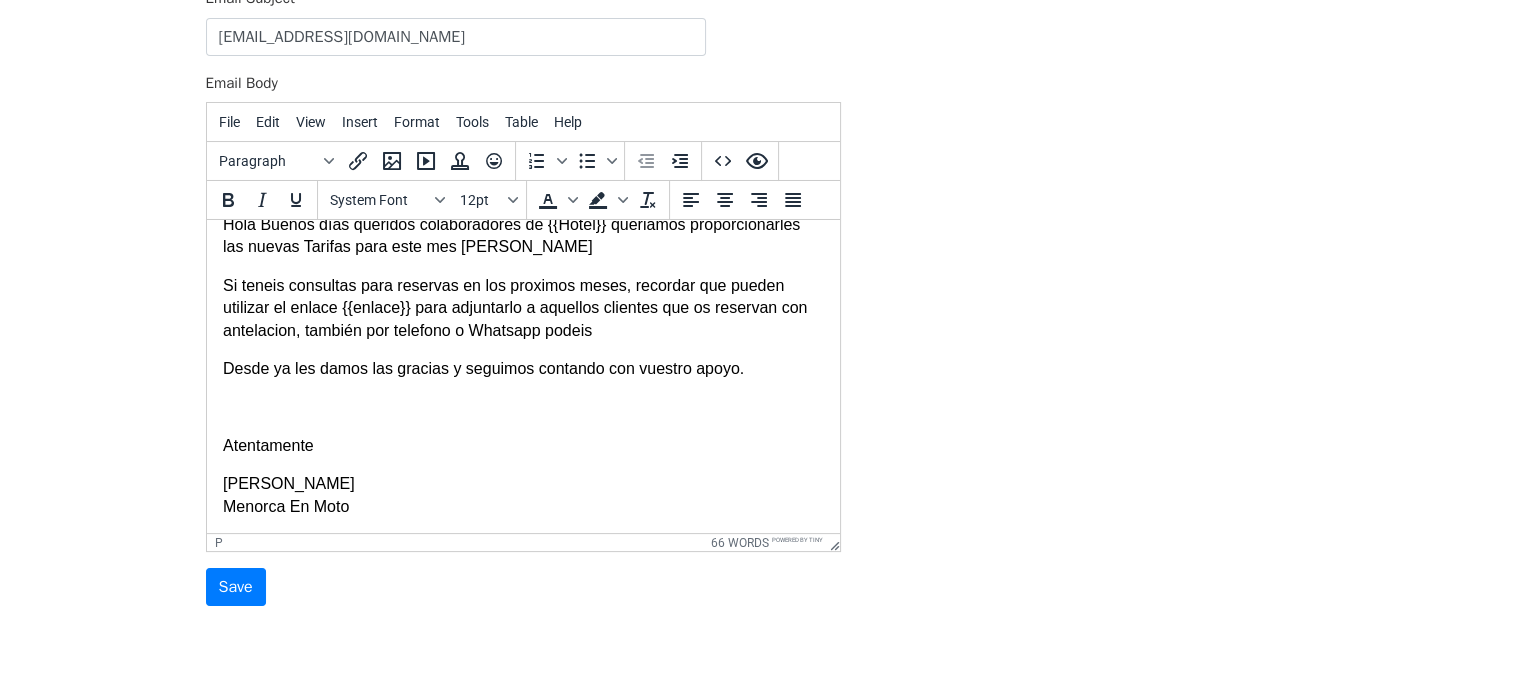 scroll, scrollTop: 300, scrollLeft: 0, axis: vertical 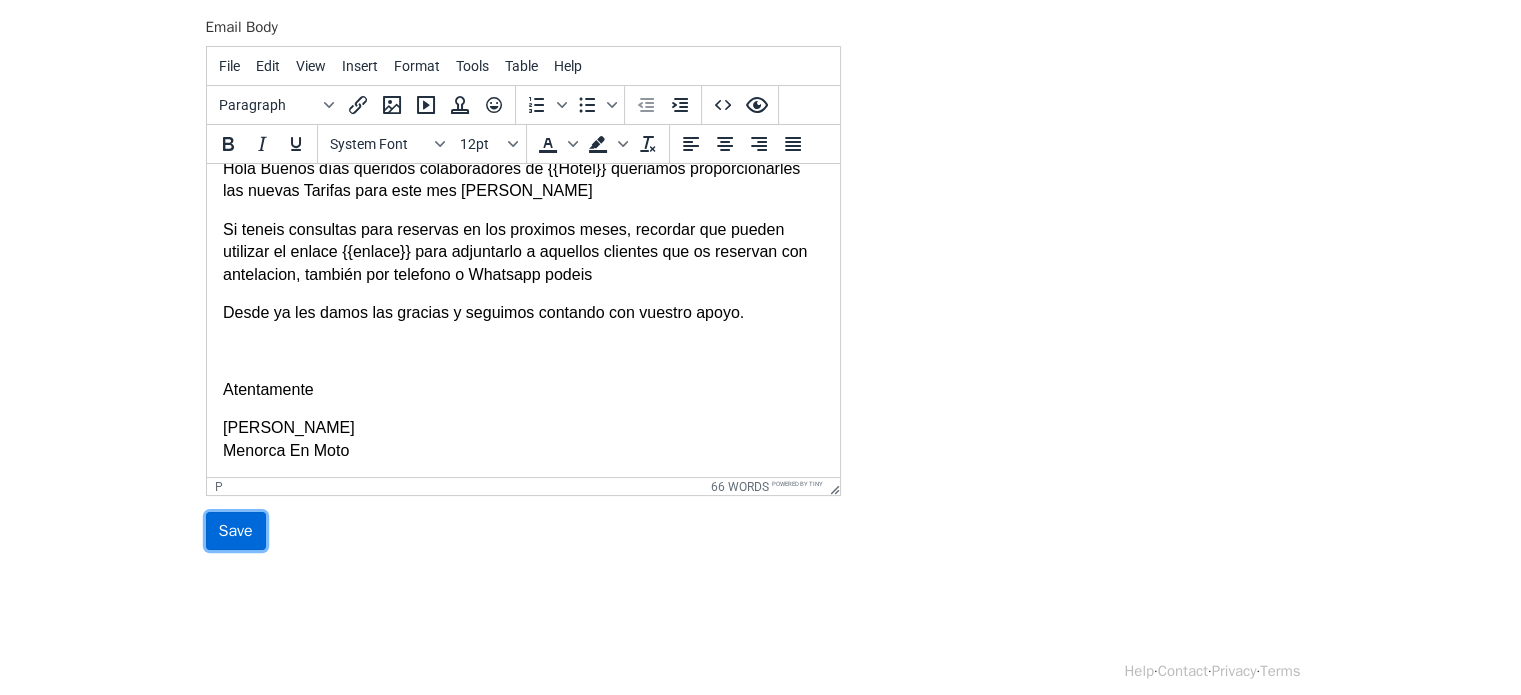 click on "Save" at bounding box center [236, 531] 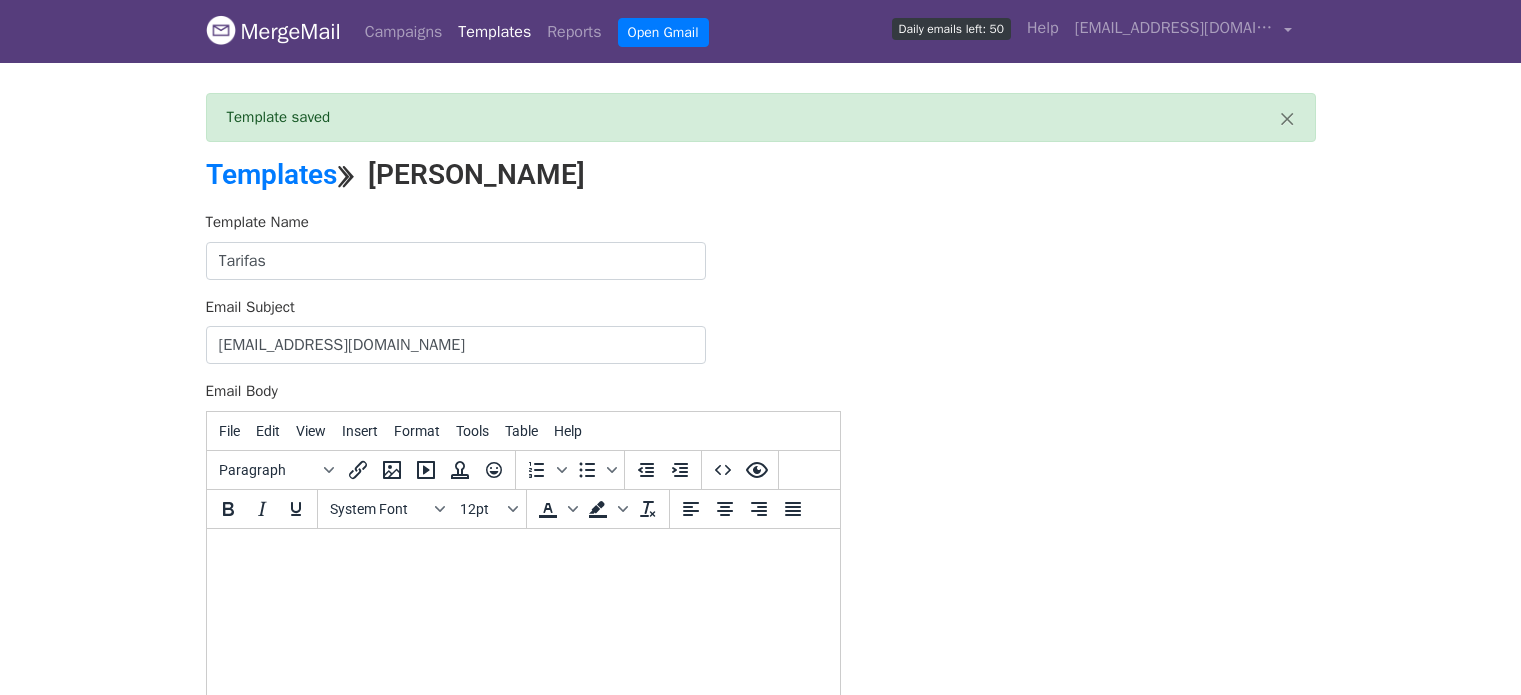 scroll, scrollTop: 0, scrollLeft: 0, axis: both 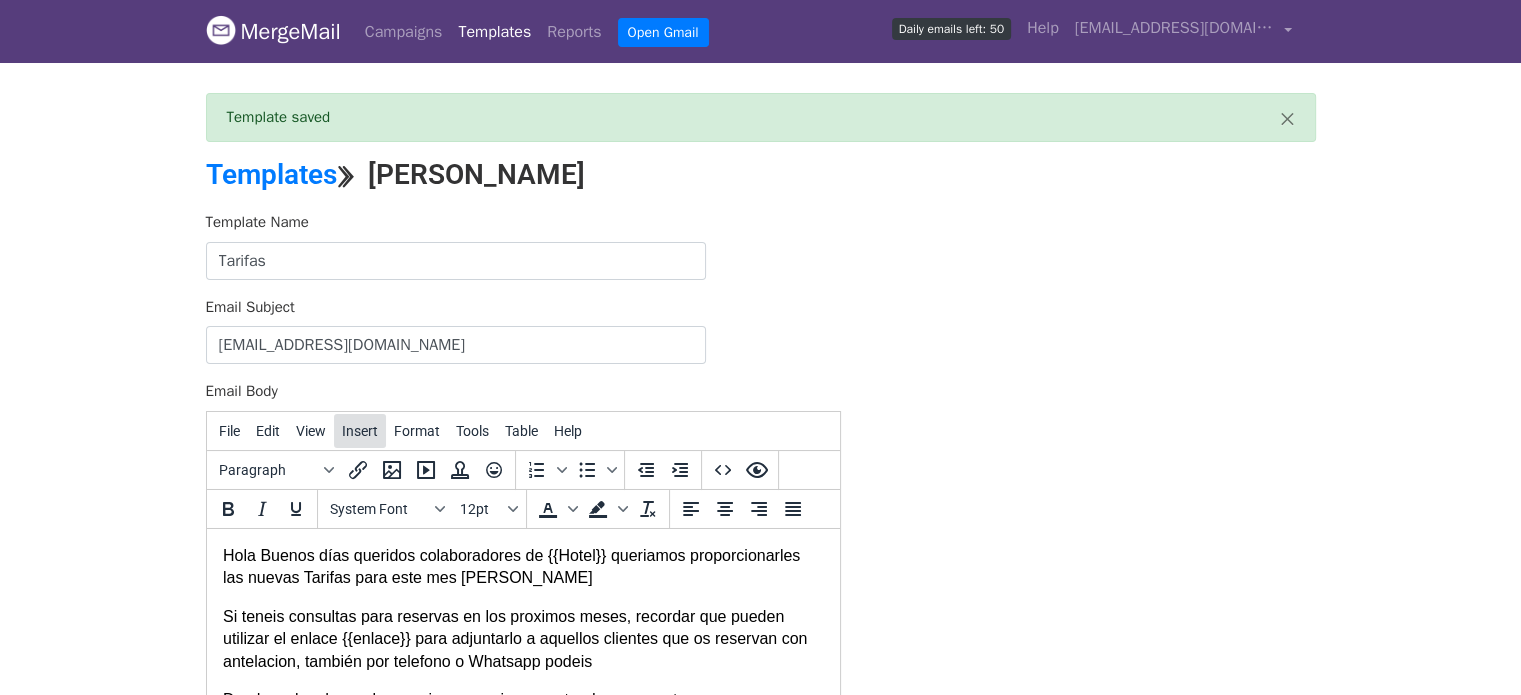 click on "Insert" at bounding box center [360, 431] 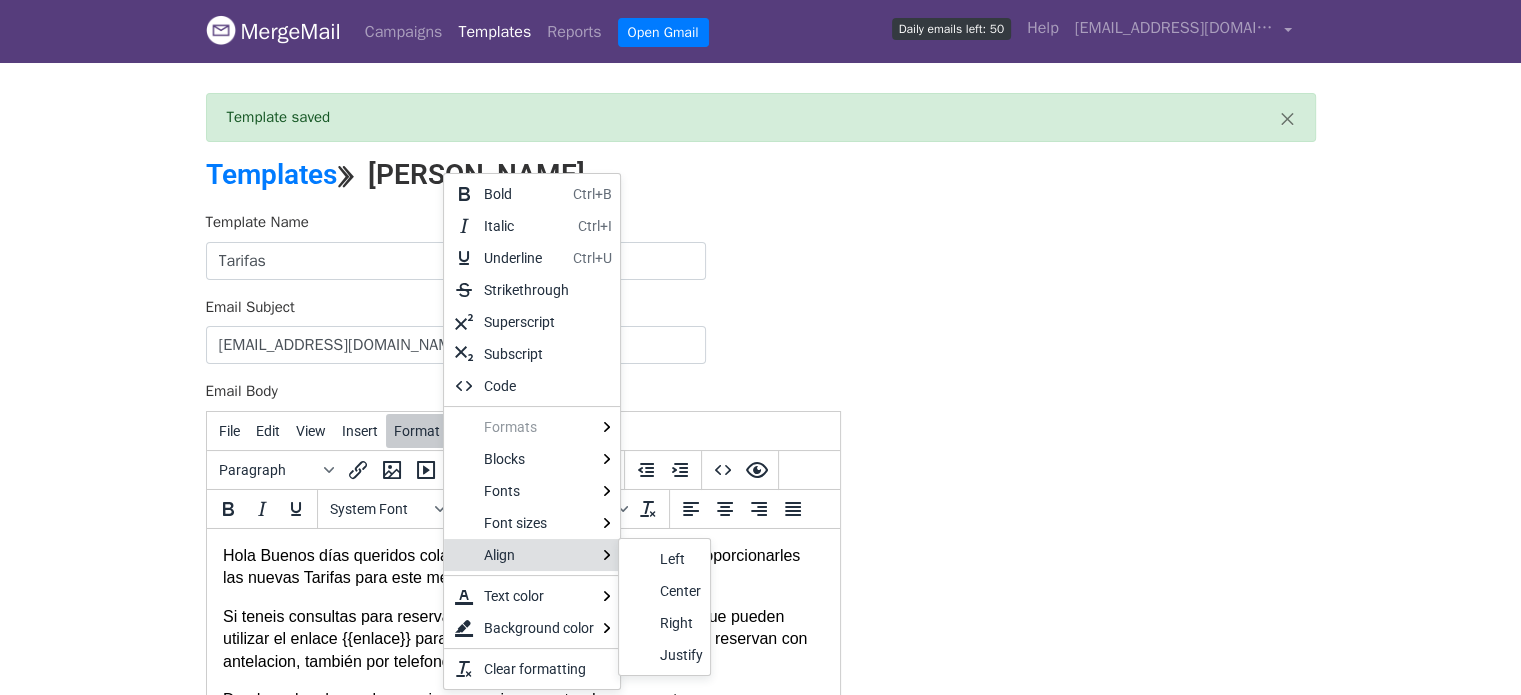 click on "Template Name
Tarifas
Email Subject
menorcaenmotos@gmail.com
Email Body
<p>Hola Buenos d&iacute;as queridos colaboradores de {{Hotel}} queriamos proporcionarles las nuevas Tarifas para este mes de Agosto</p>
<p>Si teneis consultas para reservas en los proximos meses, recordar que pueden utilizar el enlace {{enlace}} para adjuntarlo a aquellos clientes que os reservan con antelacion, tambi&eacute;n por telefono o Whatsapp podeis&nbsp;</p>
<p>Desde ya les damos las gracias y seguimos contando con vuestro apoyo.</p>
<p>&nbsp;</p>
<p>Atentamente&nbsp;</p>
<p>Emiliano<br />Menorca En Moto</p> File Edit View Insert Format Tools Table Help Paragraph To open the popup, press Shift+Enter To open the popup, press Shift+Enter System Font 12pt To open the popup, press Shift+Enter To open the popup, press Shift+Enter 66 words Powered by Tiny
Save" at bounding box center (761, 563) 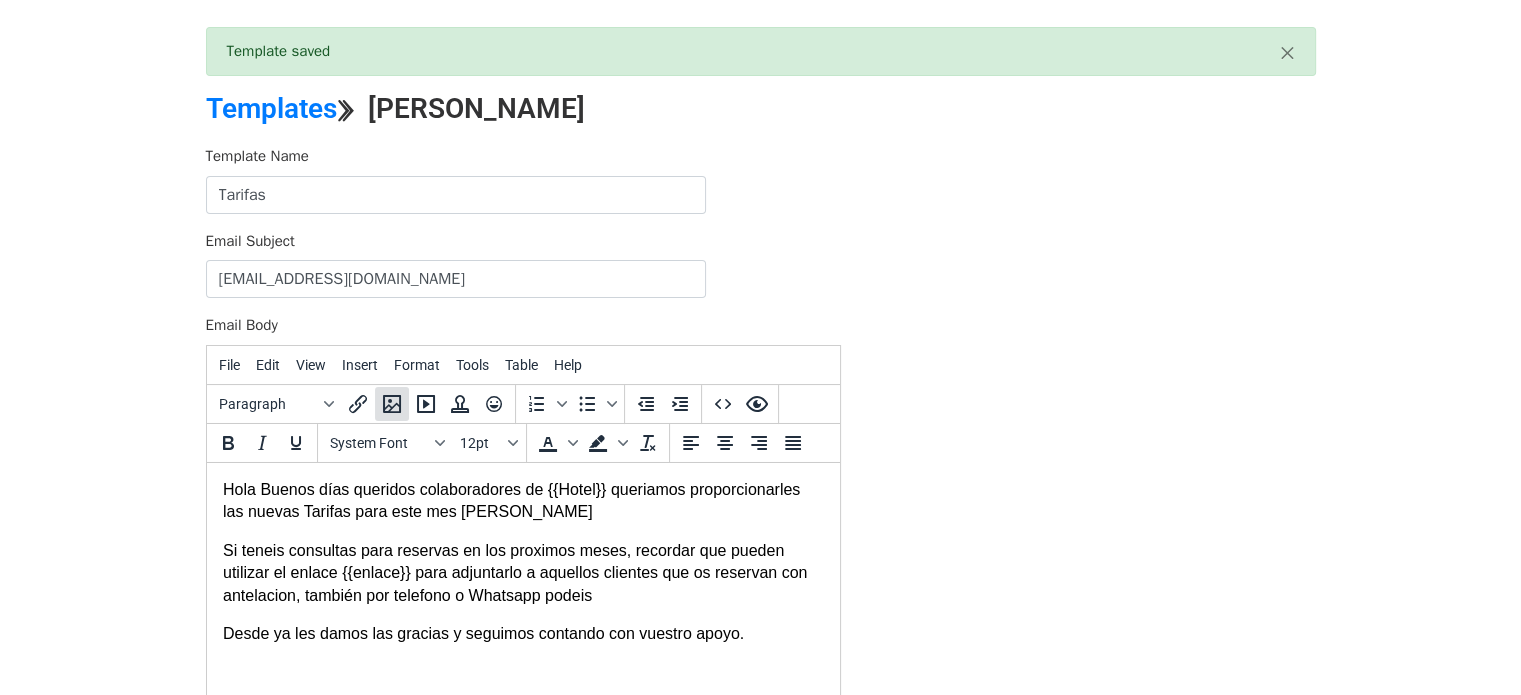 scroll, scrollTop: 100, scrollLeft: 0, axis: vertical 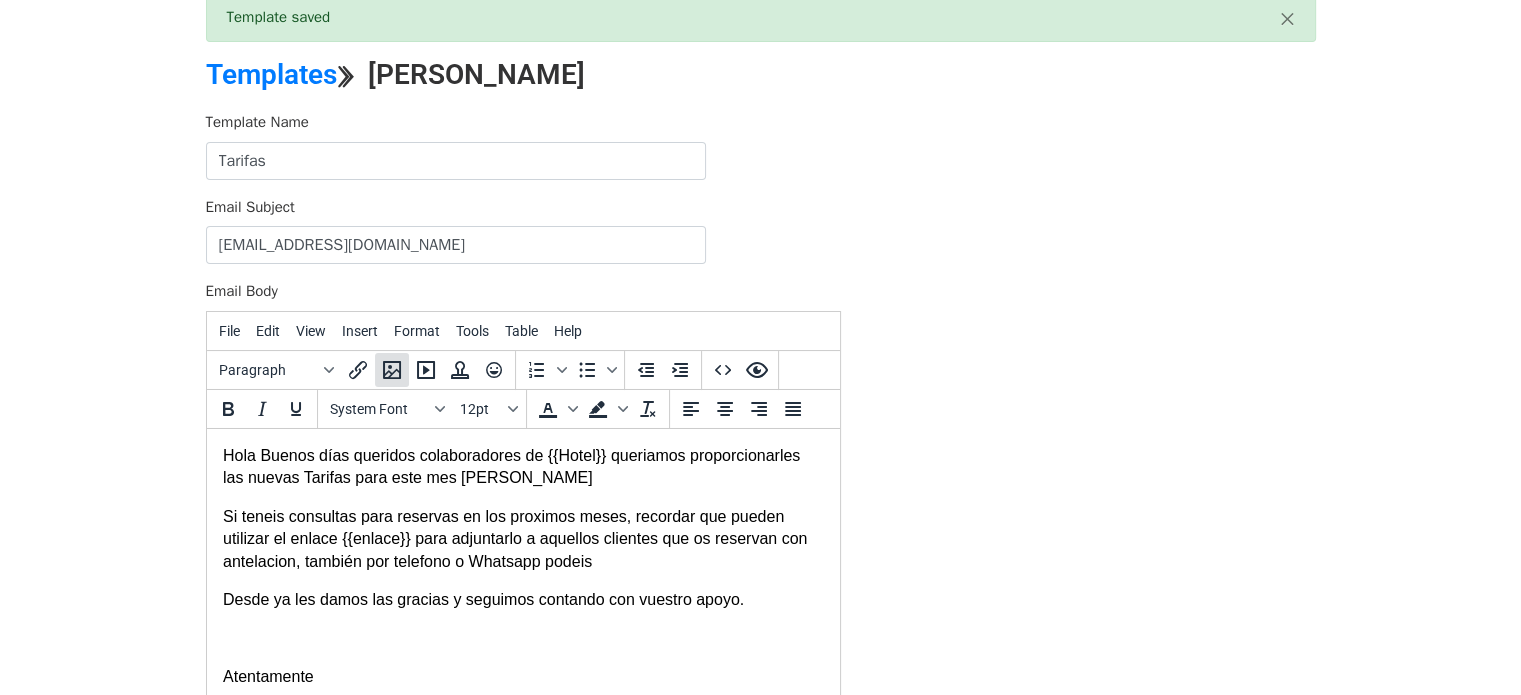 click 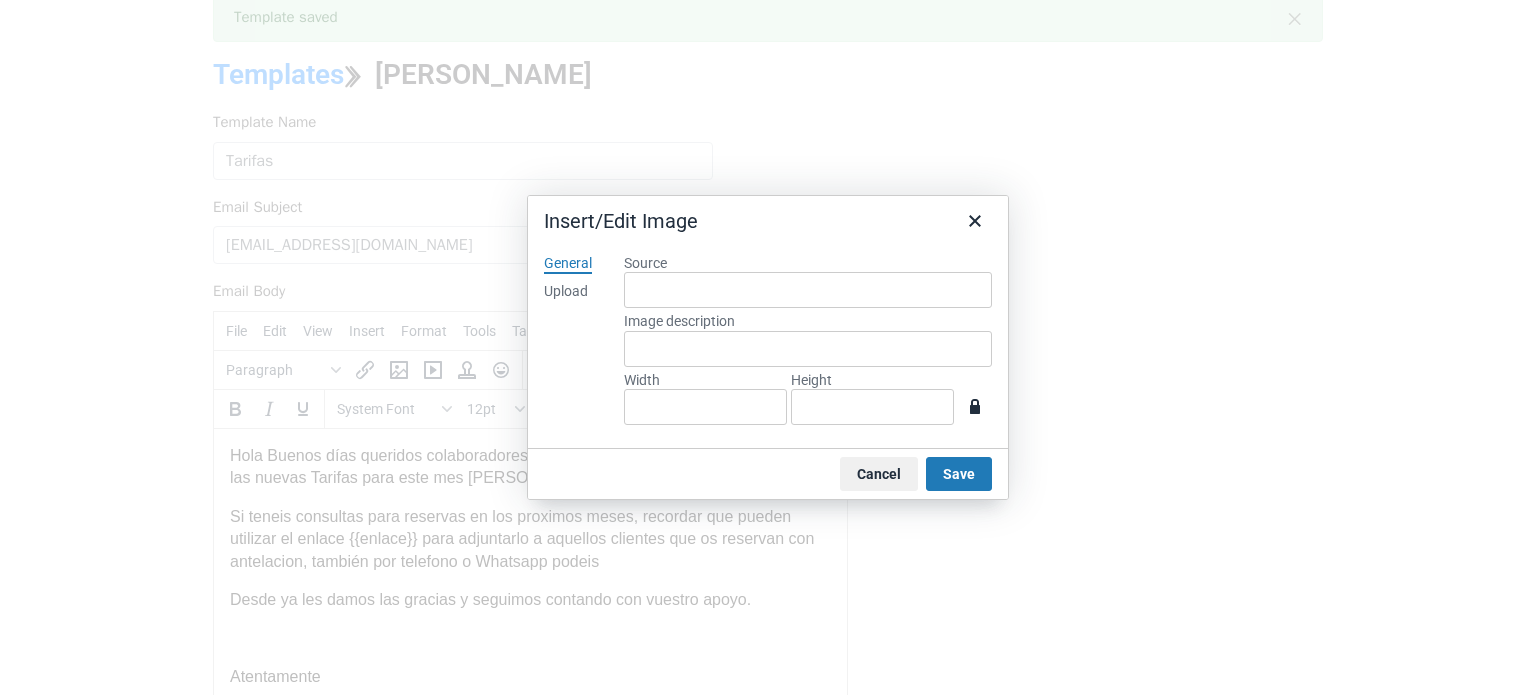 click on "Upload" at bounding box center [566, 292] 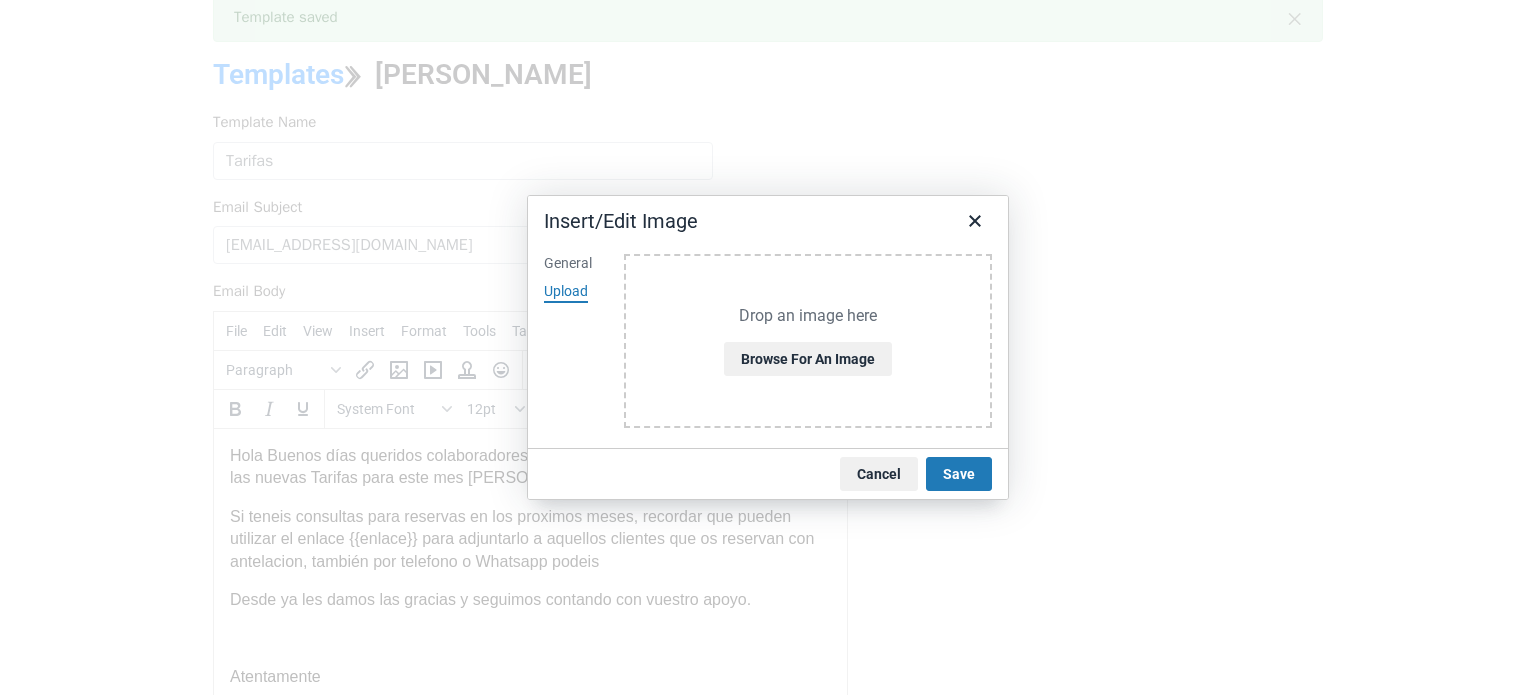 click on "General" at bounding box center [568, 264] 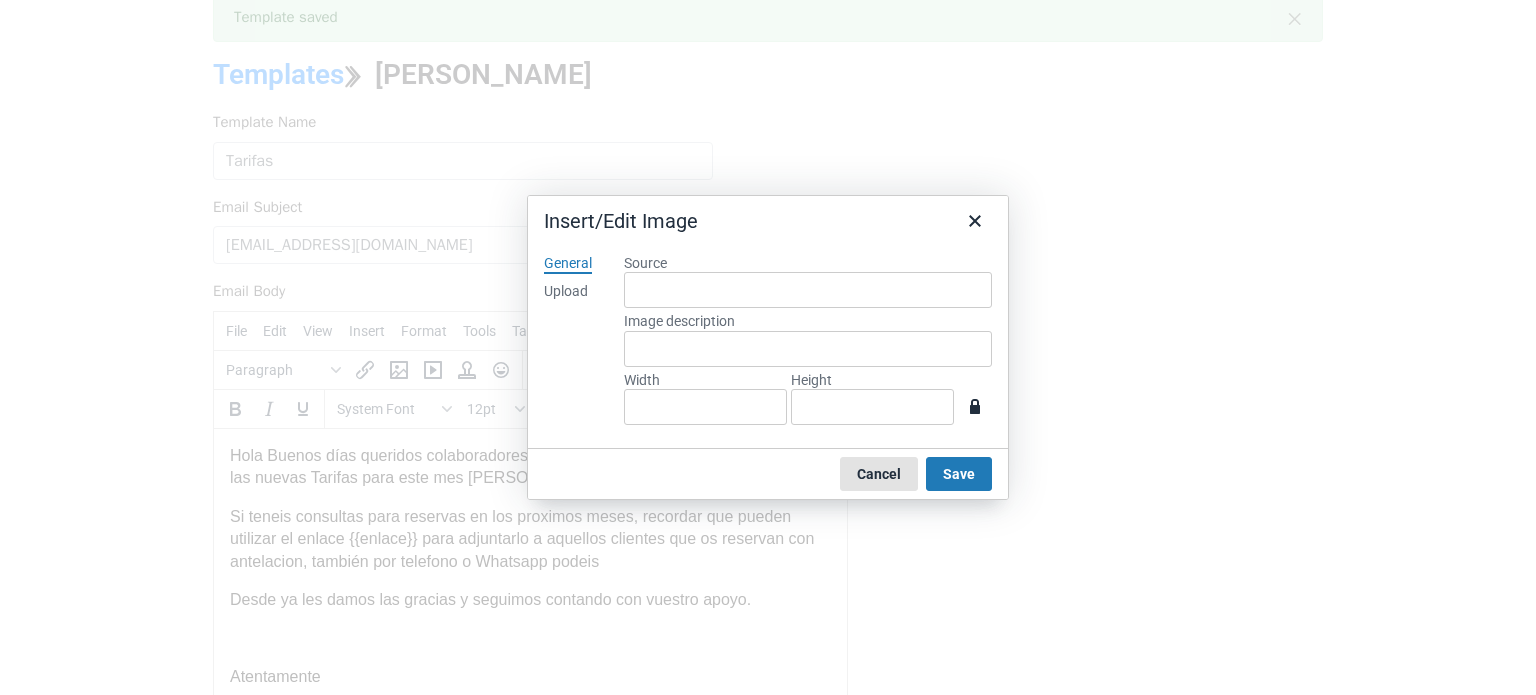 click on "Cancel" at bounding box center [879, 474] 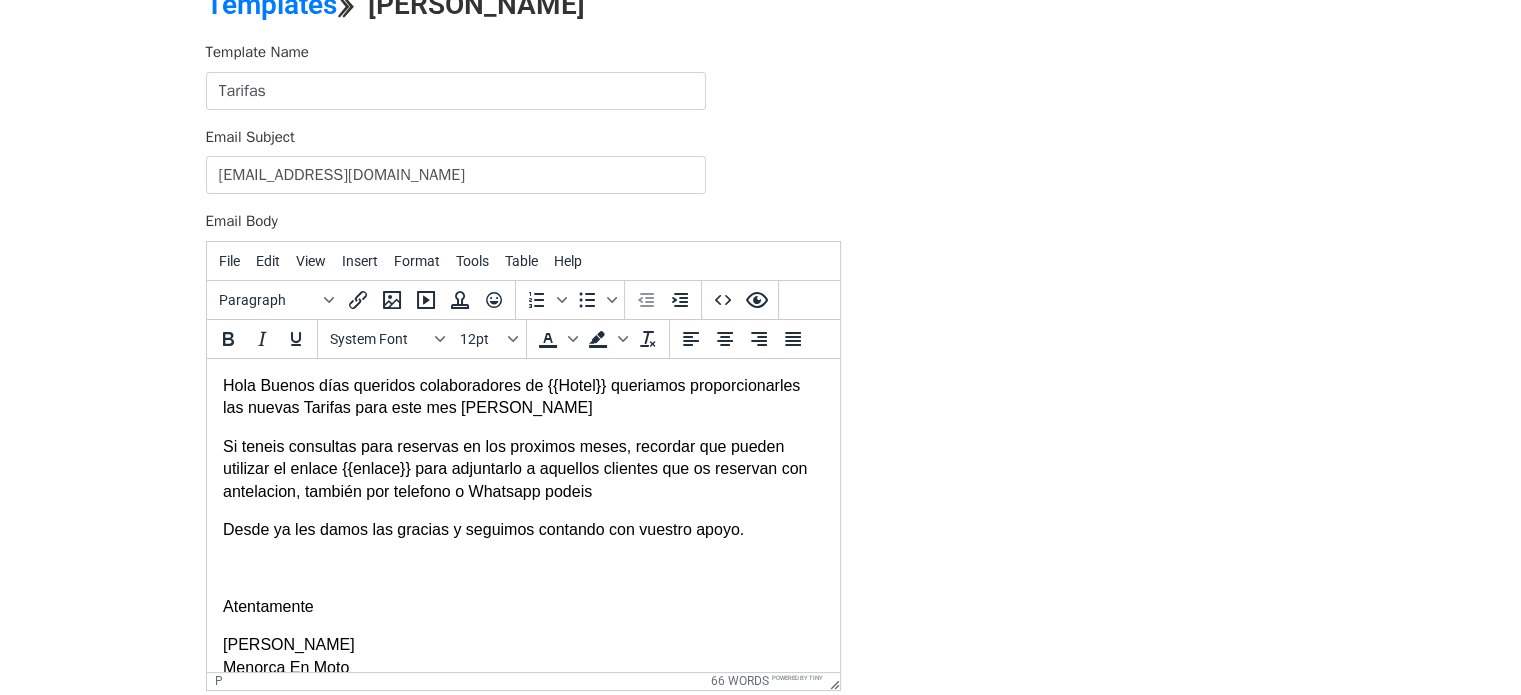 scroll, scrollTop: 379, scrollLeft: 0, axis: vertical 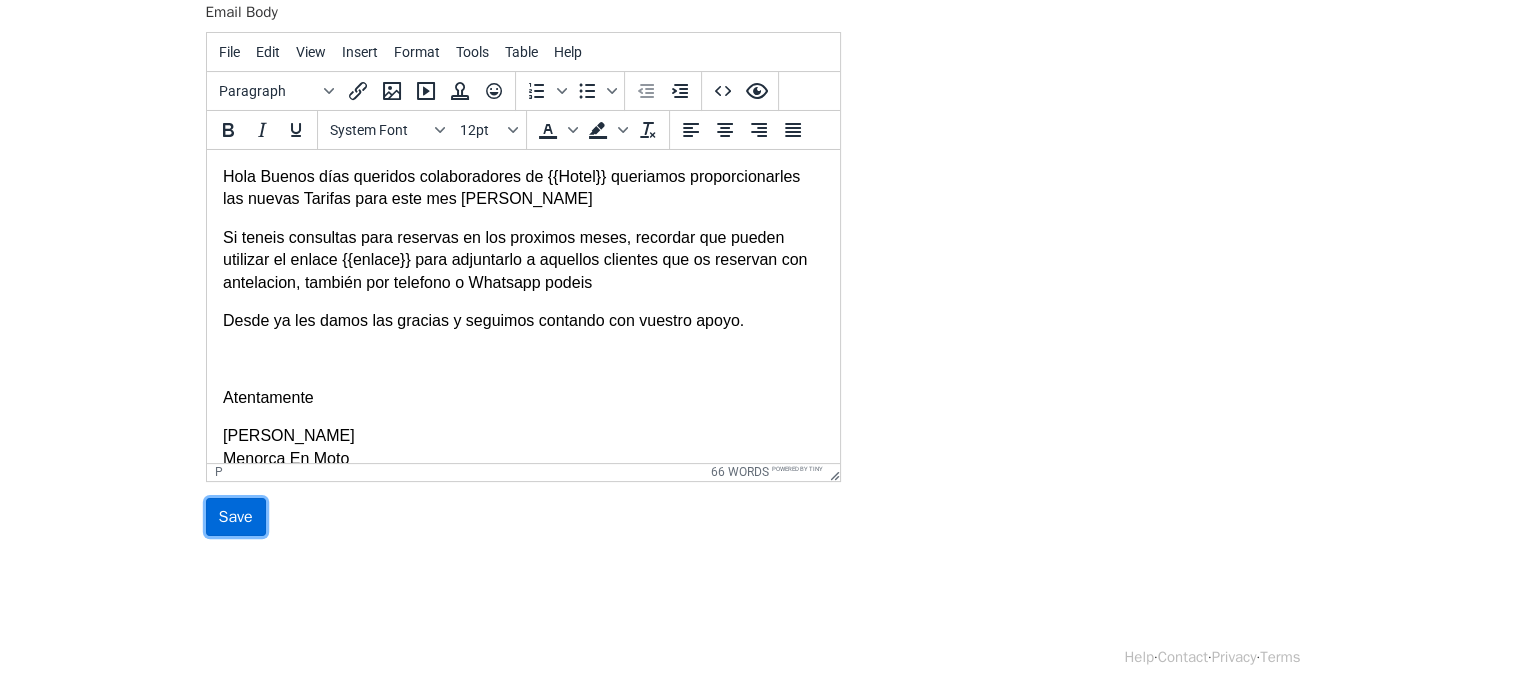 click on "Save" at bounding box center (236, 517) 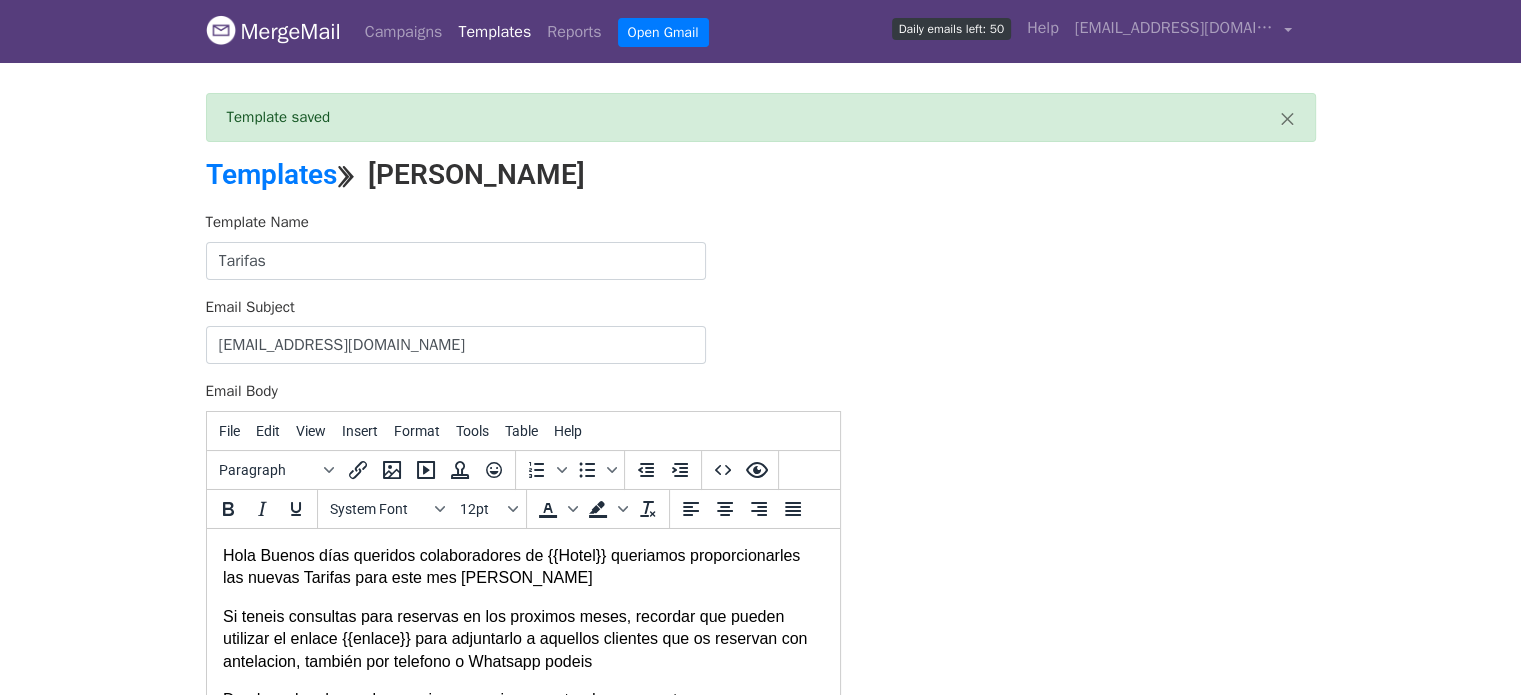 scroll, scrollTop: 0, scrollLeft: 0, axis: both 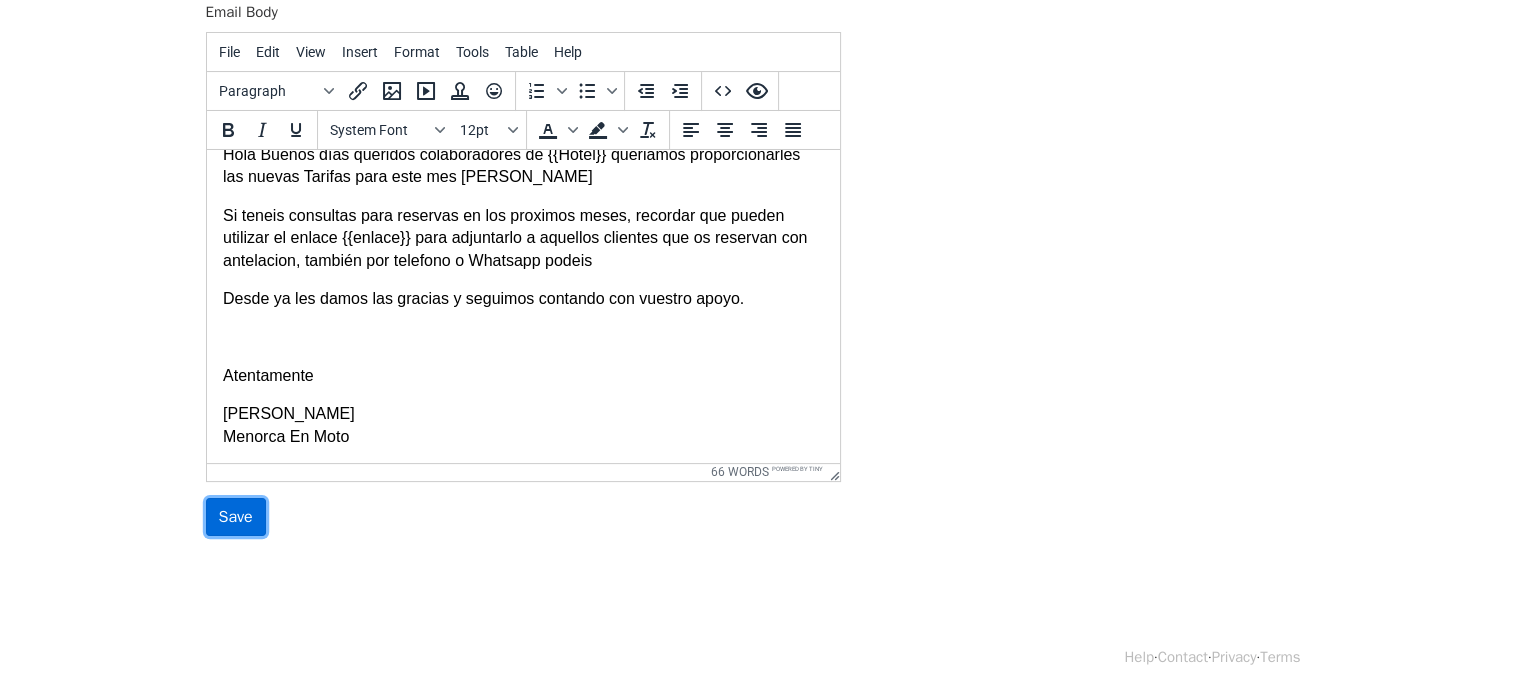 click on "Save" at bounding box center (236, 517) 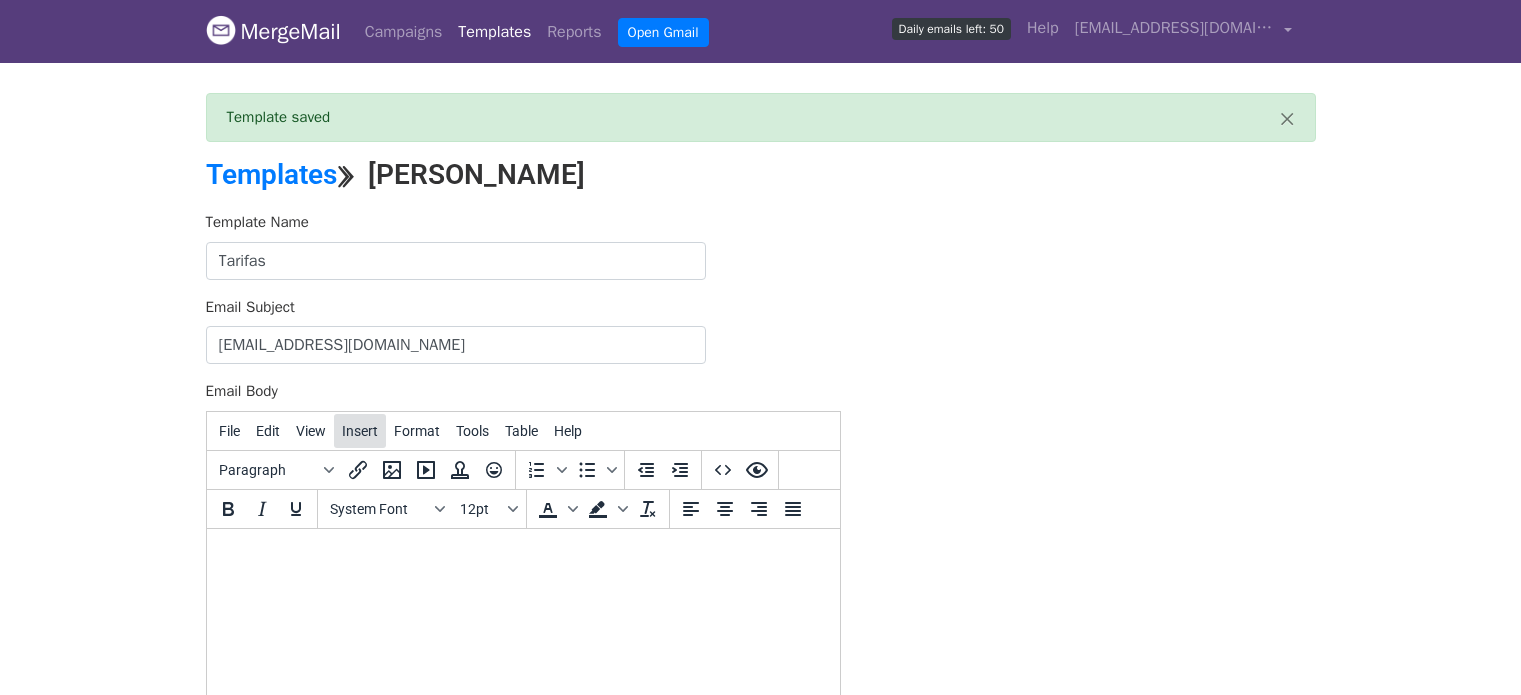 scroll, scrollTop: 0, scrollLeft: 0, axis: both 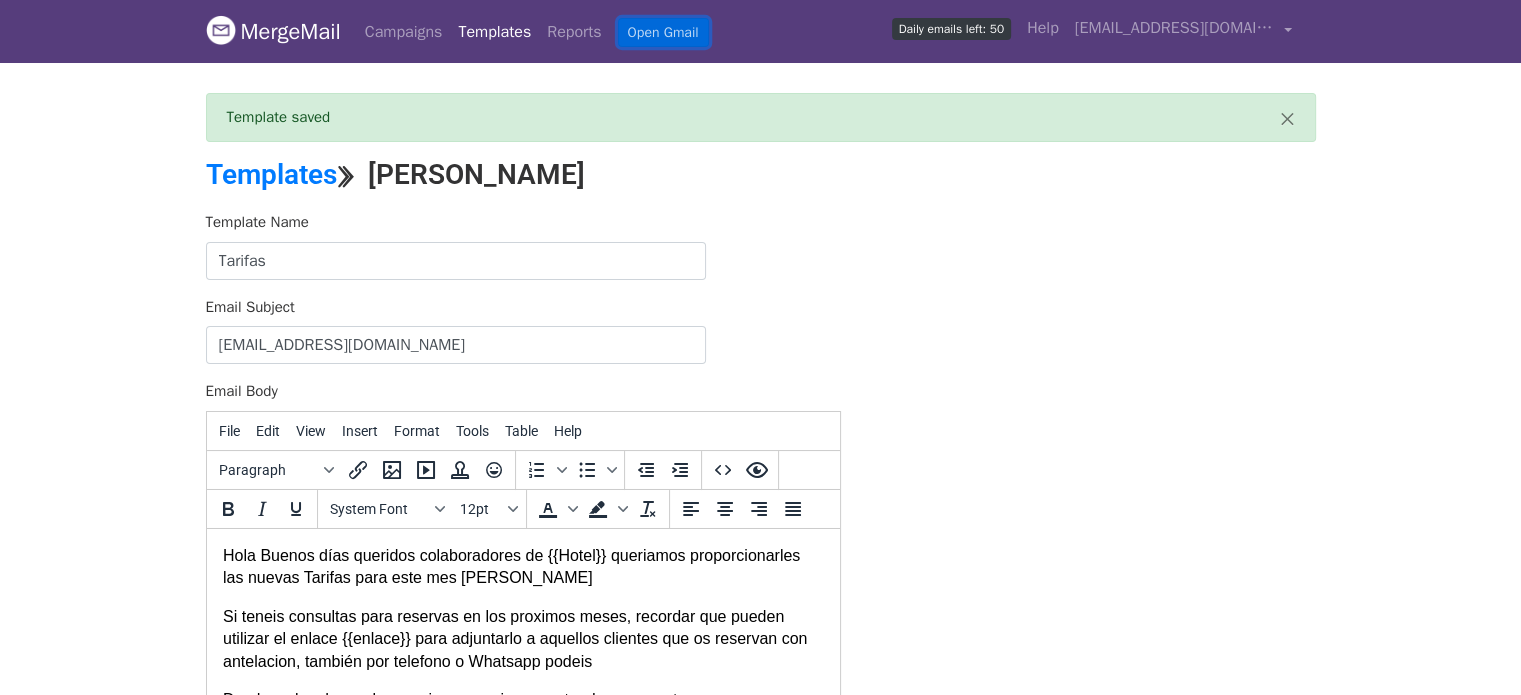 click on "Open Gmail" at bounding box center [663, 32] 